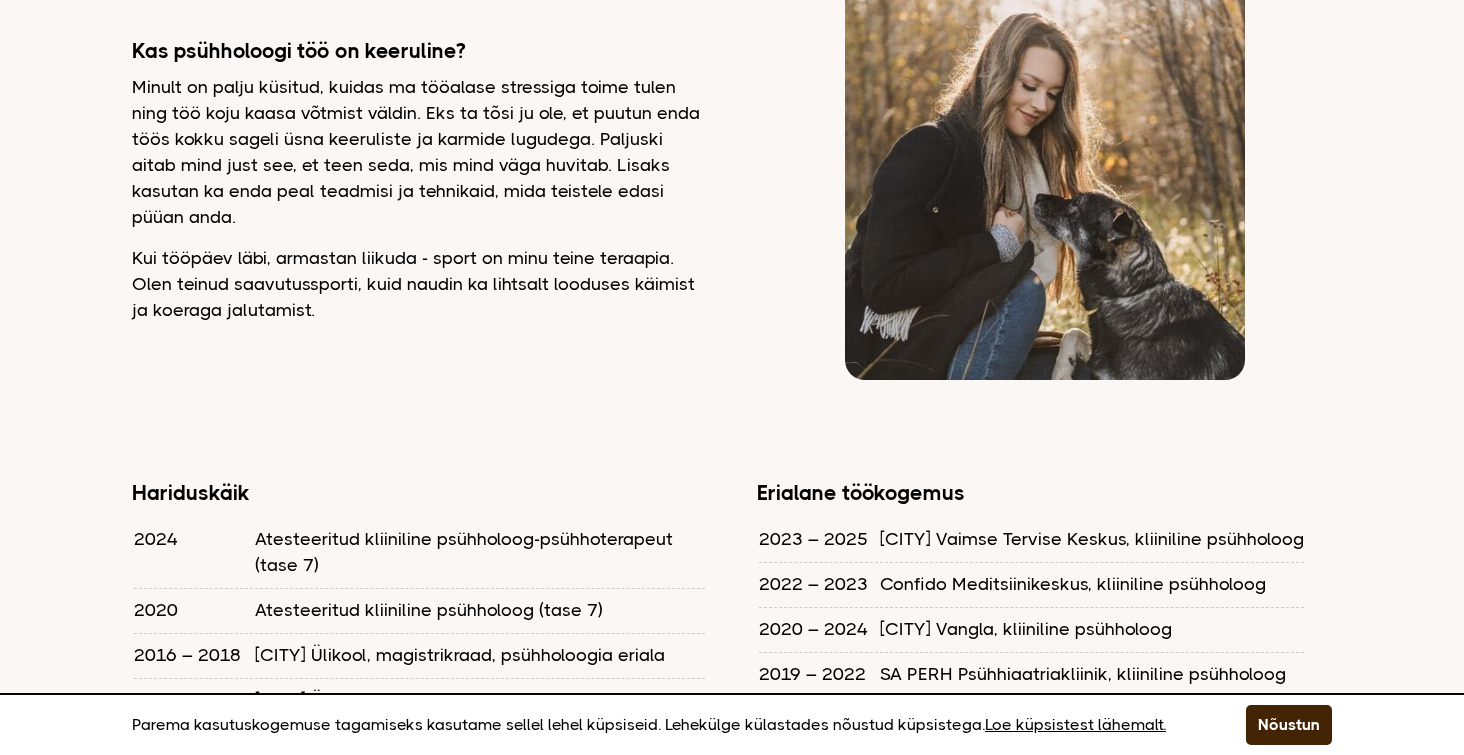 scroll, scrollTop: 800, scrollLeft: 0, axis: vertical 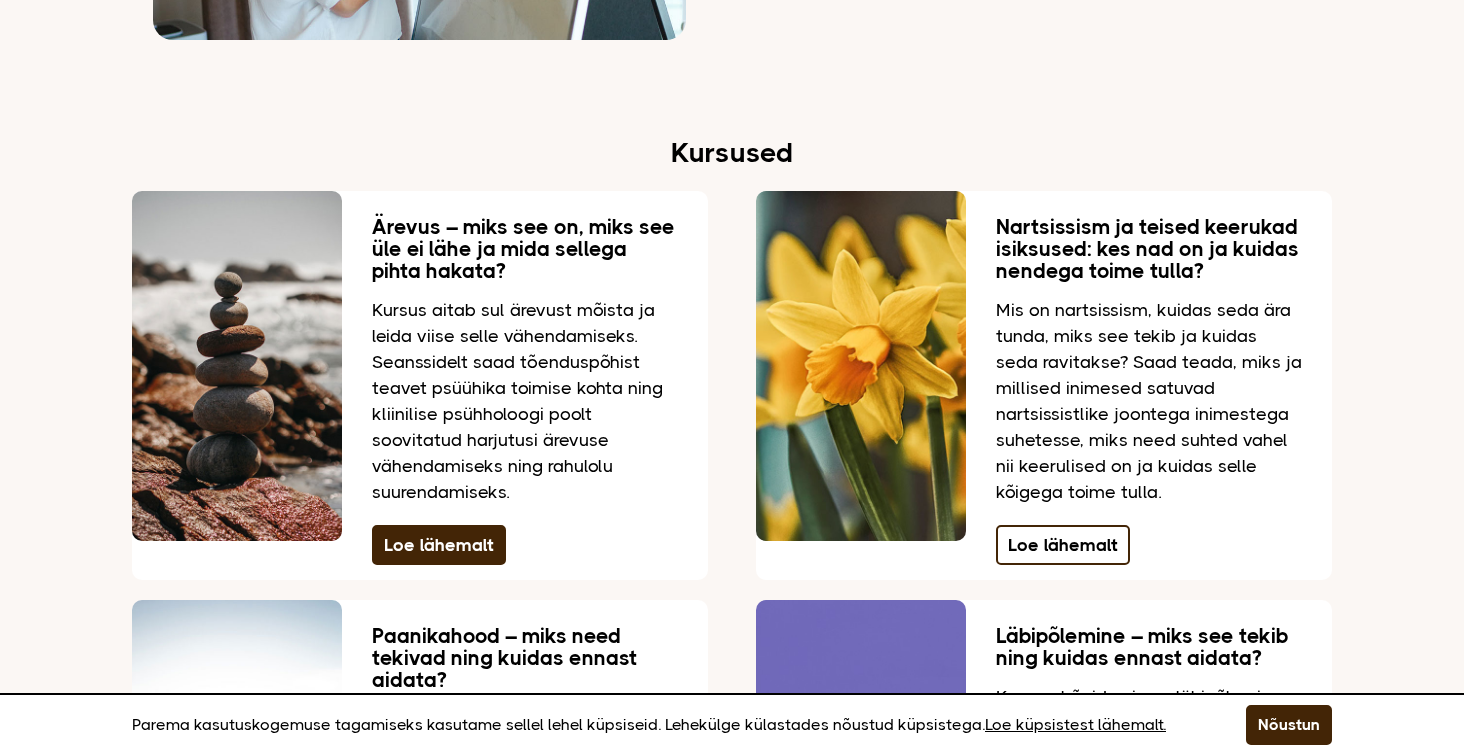click on "Loe lähemalt" at bounding box center [1063, 545] 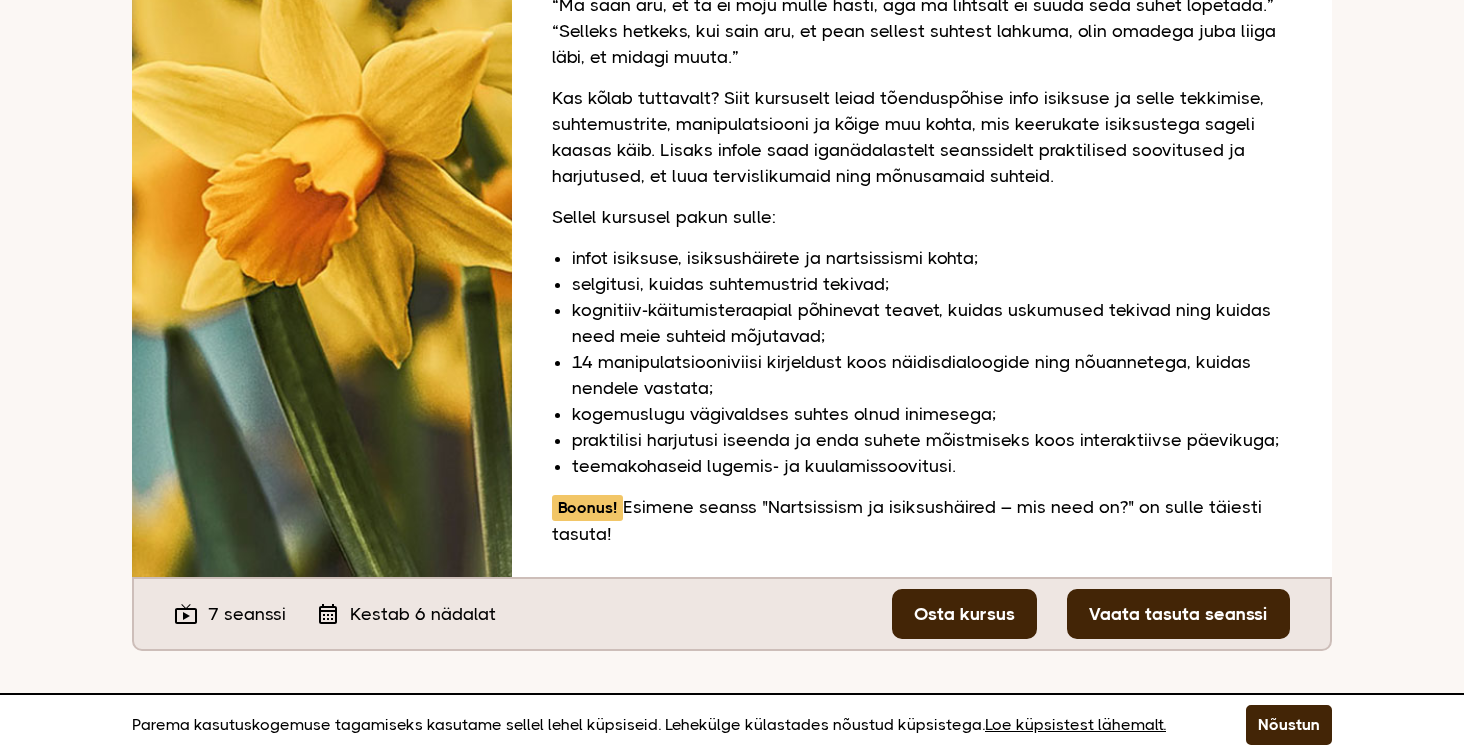 scroll, scrollTop: 1378, scrollLeft: 0, axis: vertical 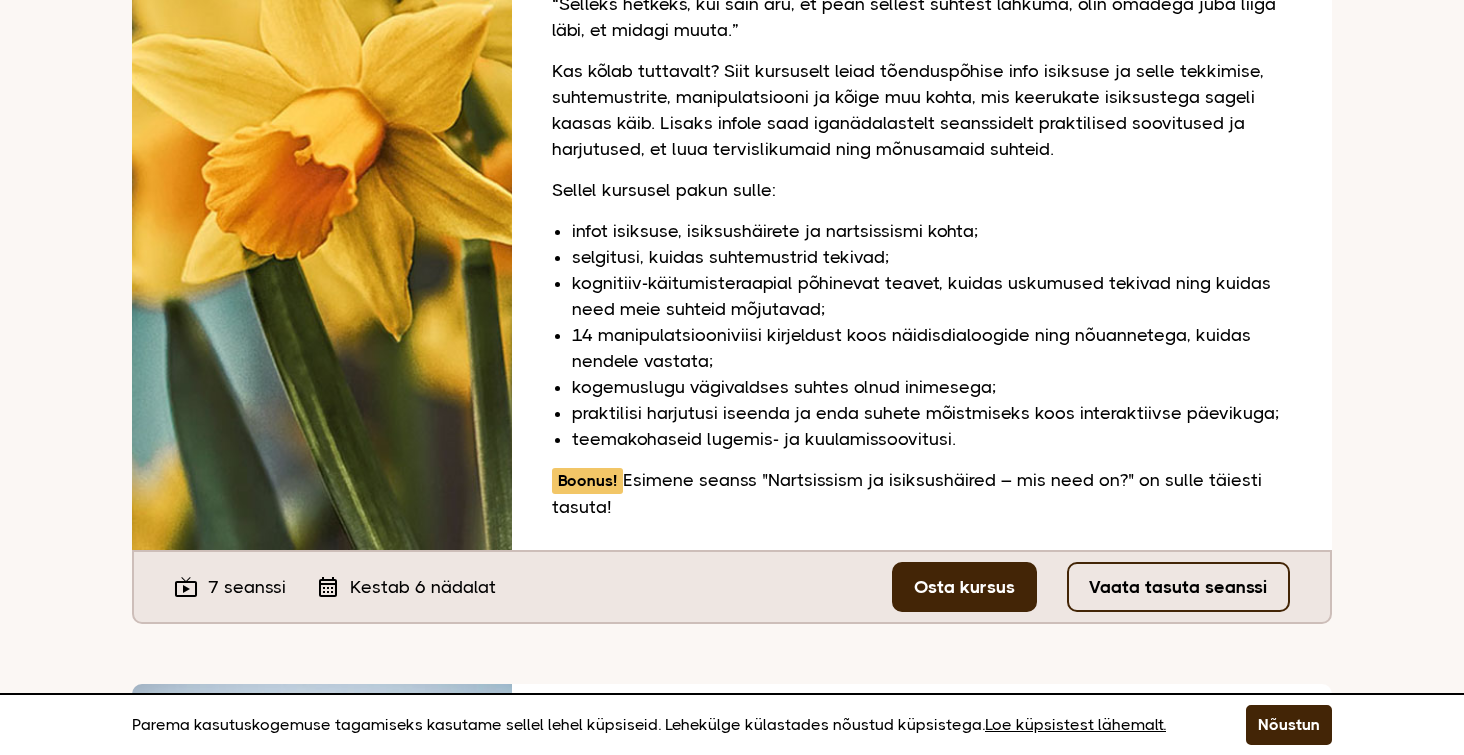 click on "Vaata tasuta seanssi" at bounding box center [1178, 587] 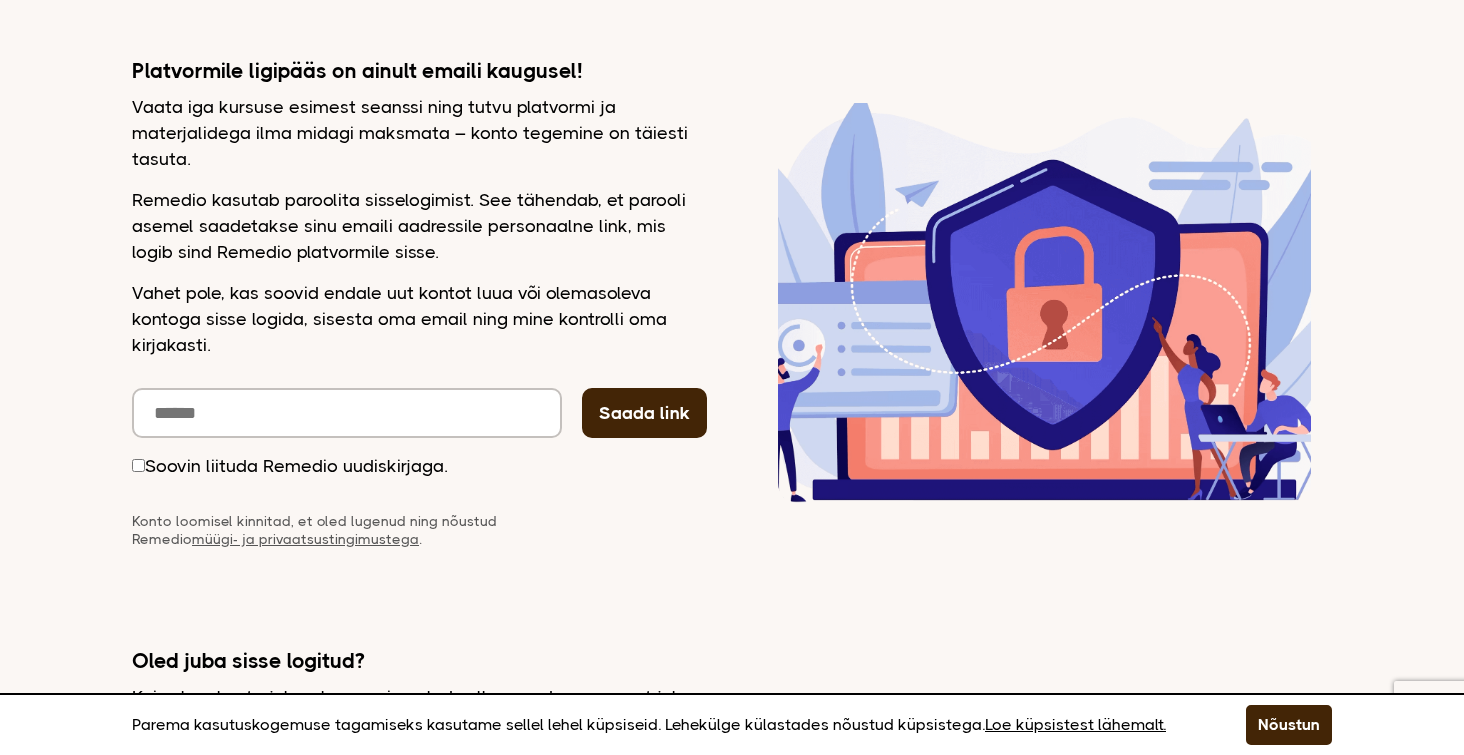 scroll, scrollTop: 251, scrollLeft: 0, axis: vertical 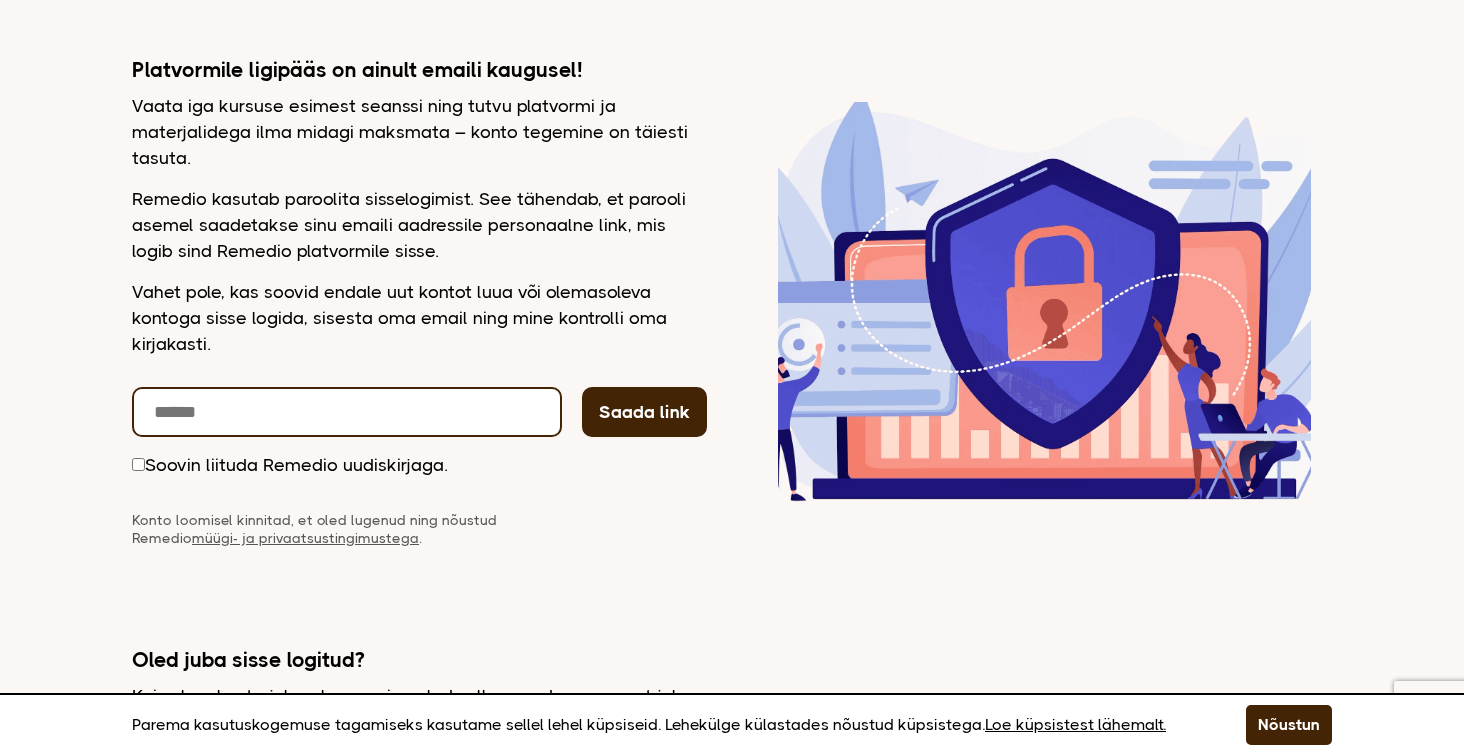 click at bounding box center [347, 412] 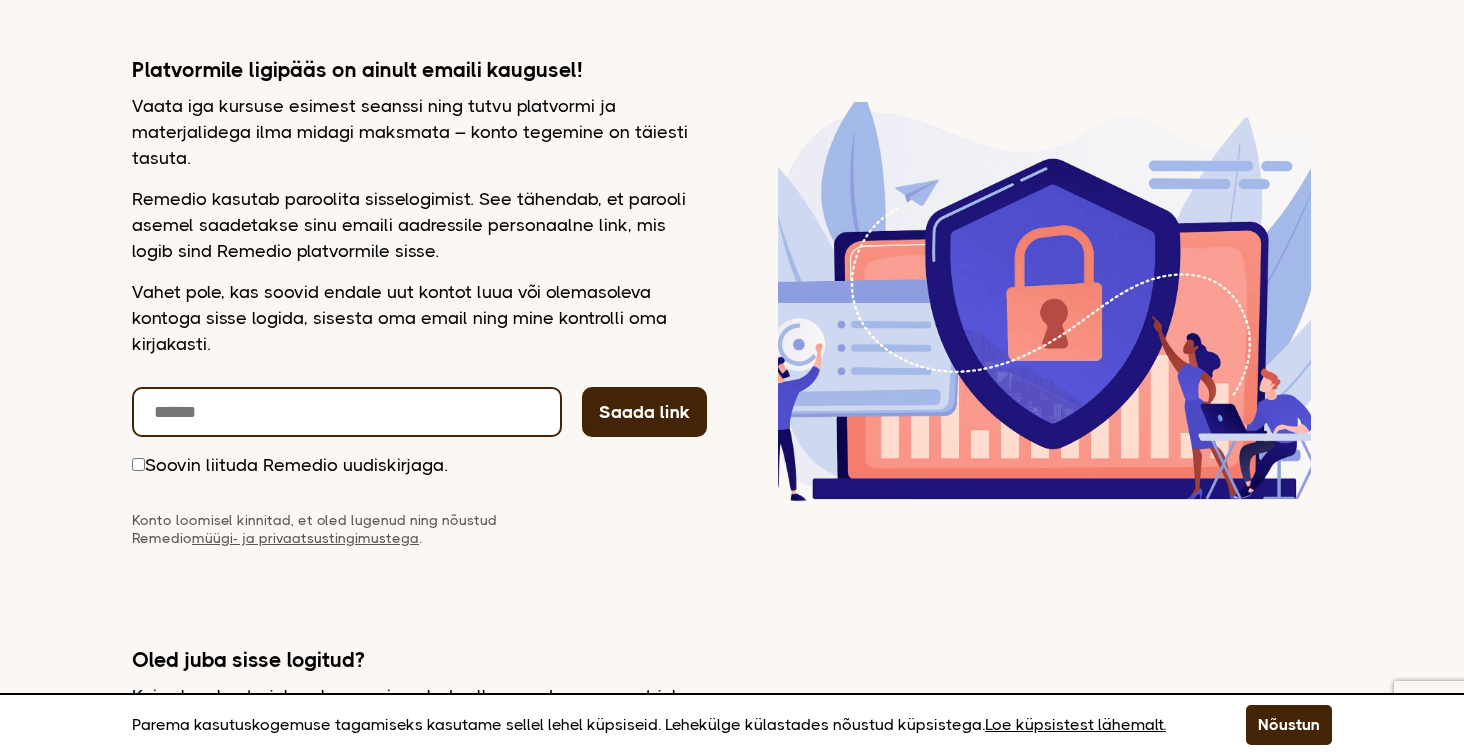 type on "**********" 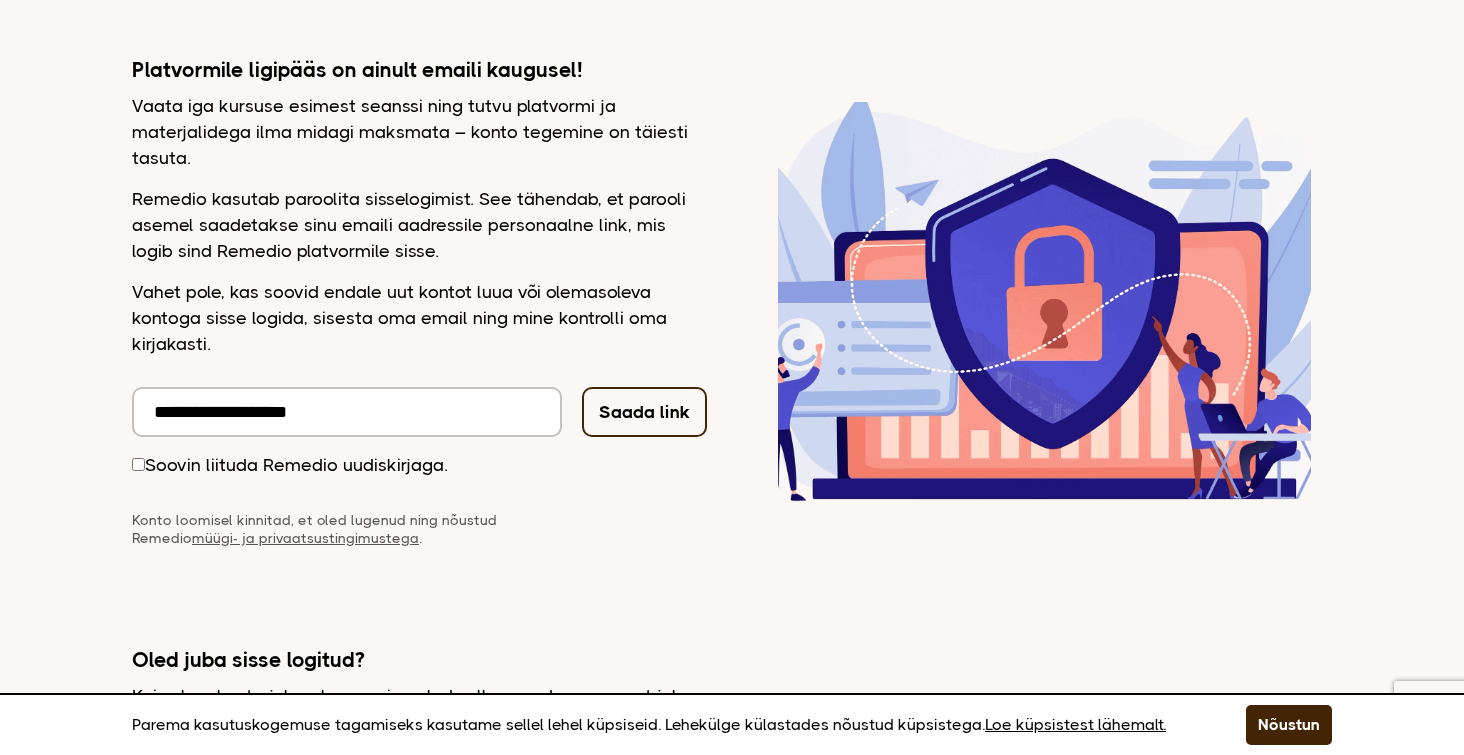 click on "Saada link" at bounding box center [644, 412] 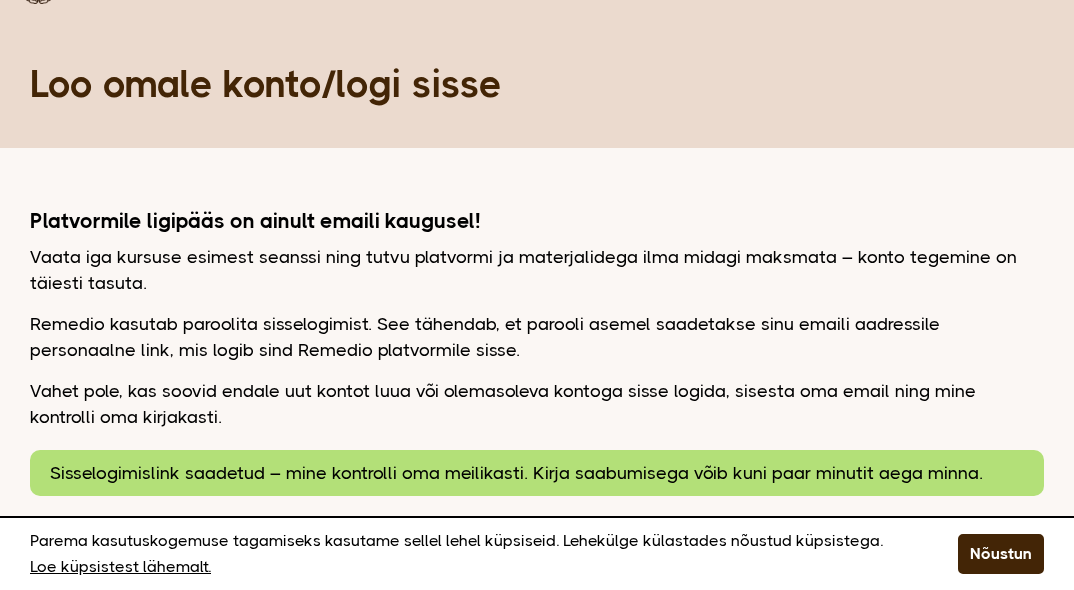 scroll, scrollTop: 0, scrollLeft: 0, axis: both 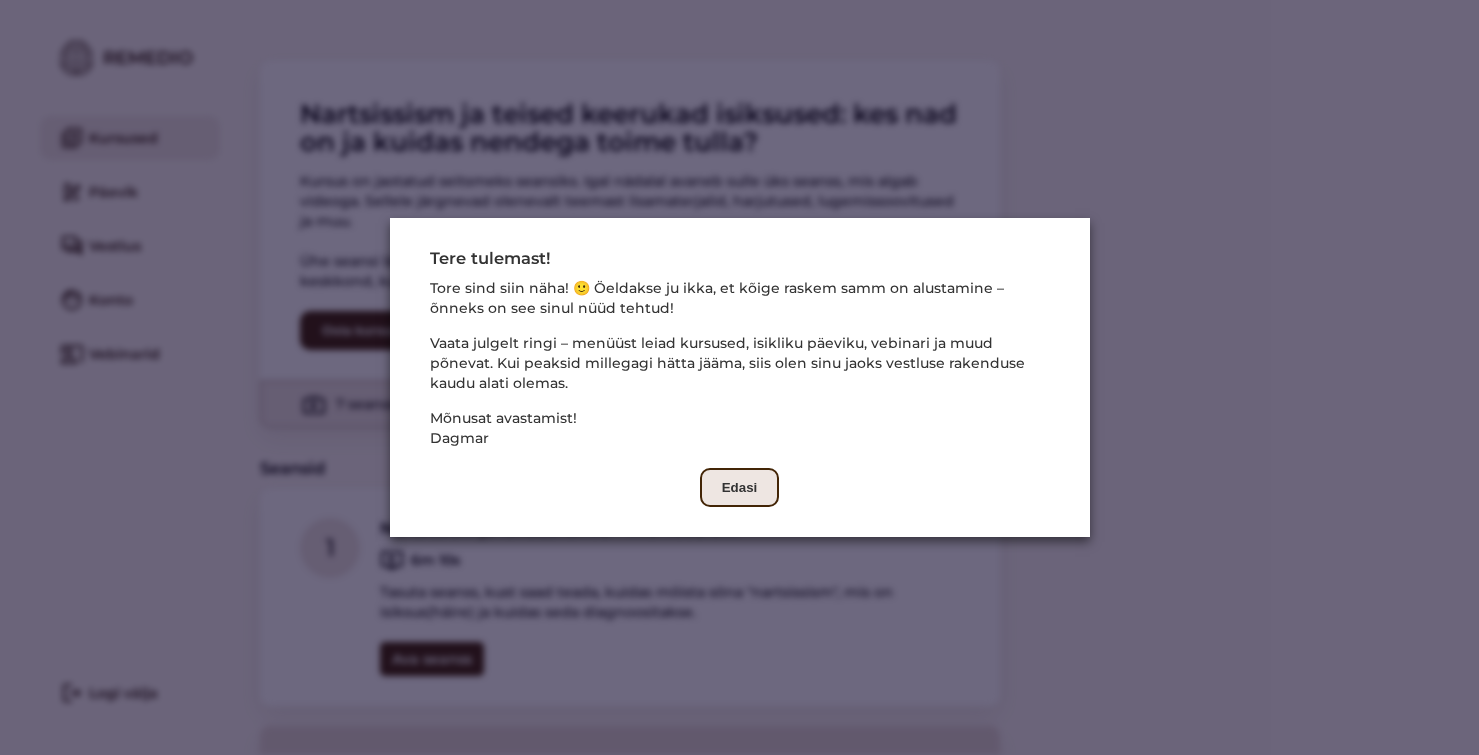 click on "Edasi" at bounding box center [740, 487] 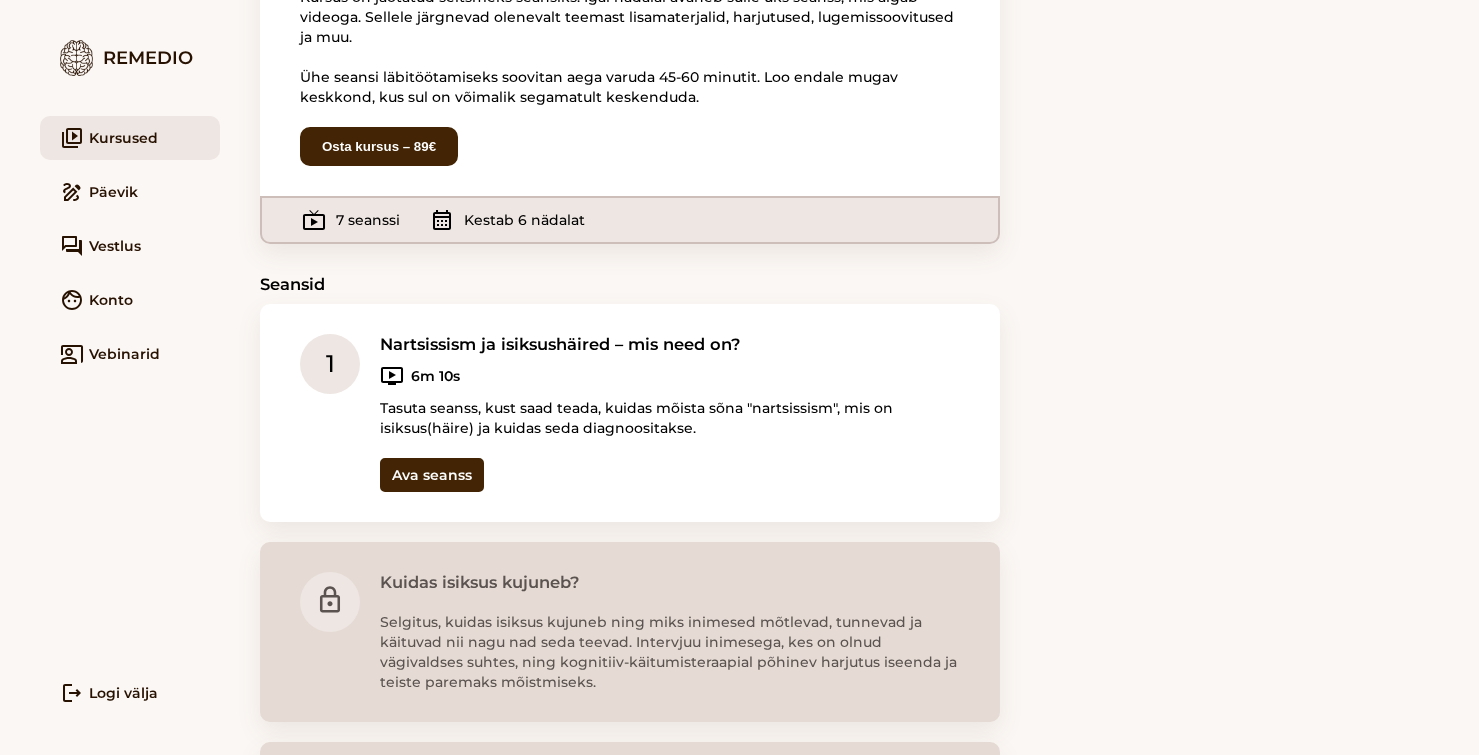 scroll, scrollTop: 200, scrollLeft: 0, axis: vertical 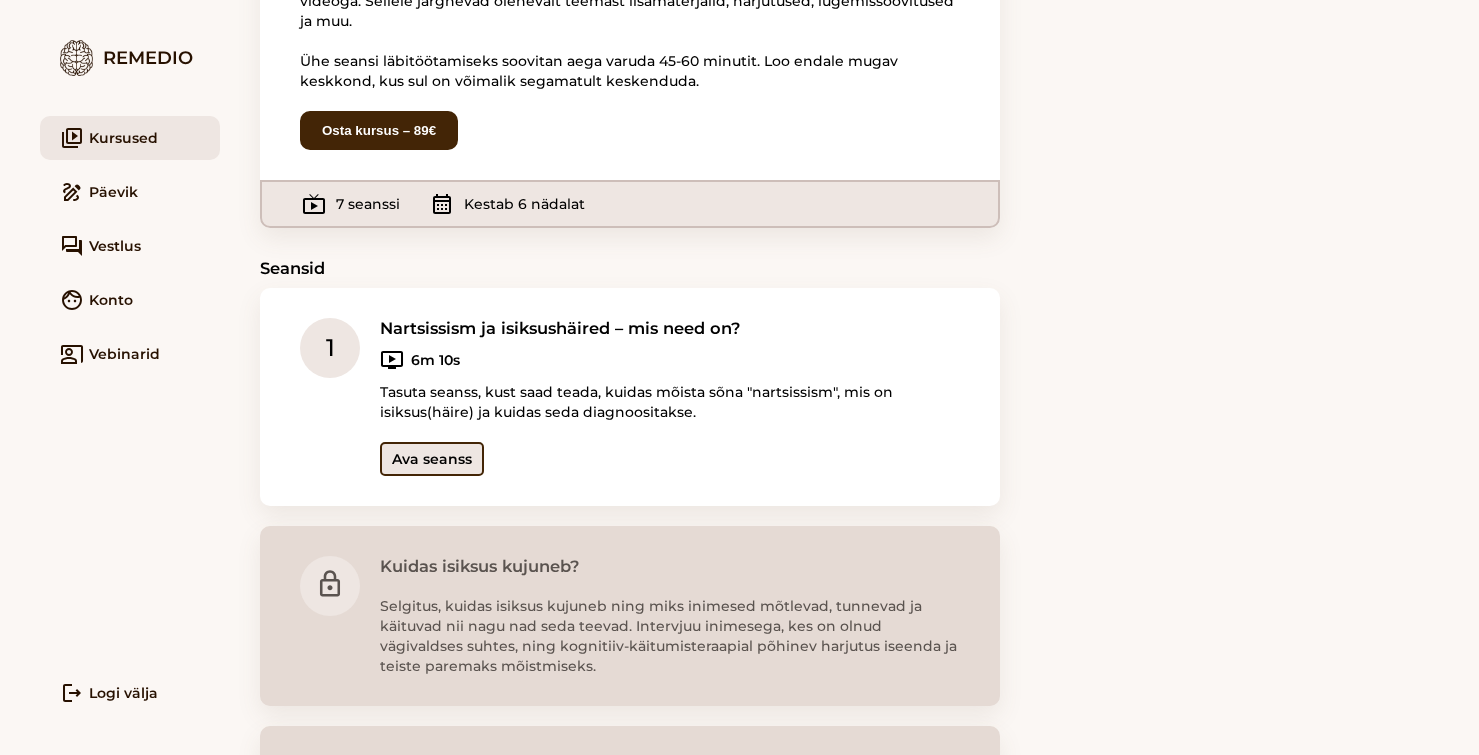 click on "Ava seanss" at bounding box center [432, 459] 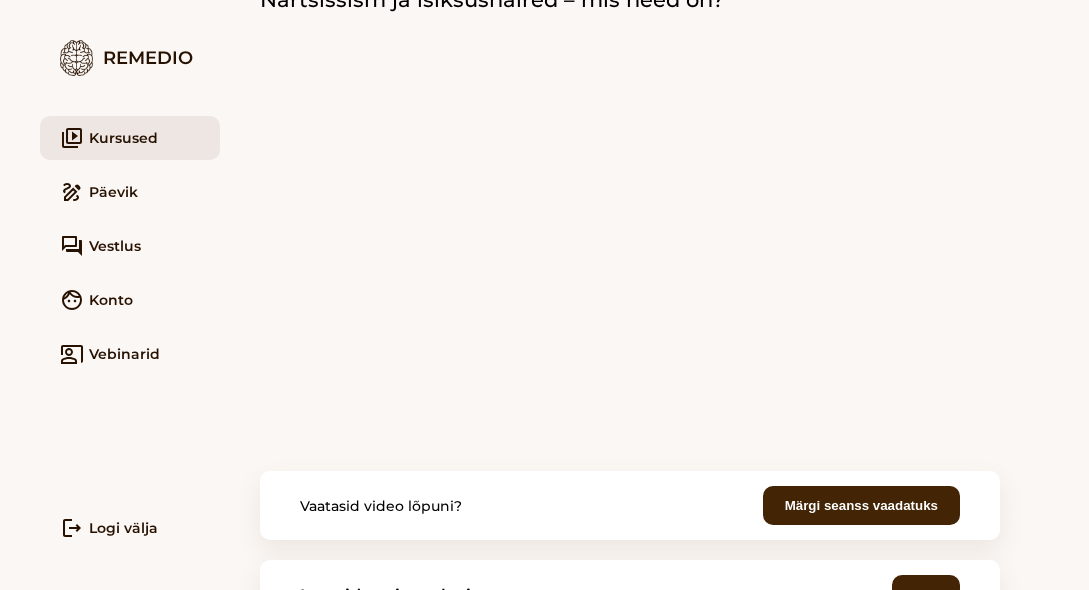 scroll, scrollTop: 0, scrollLeft: 0, axis: both 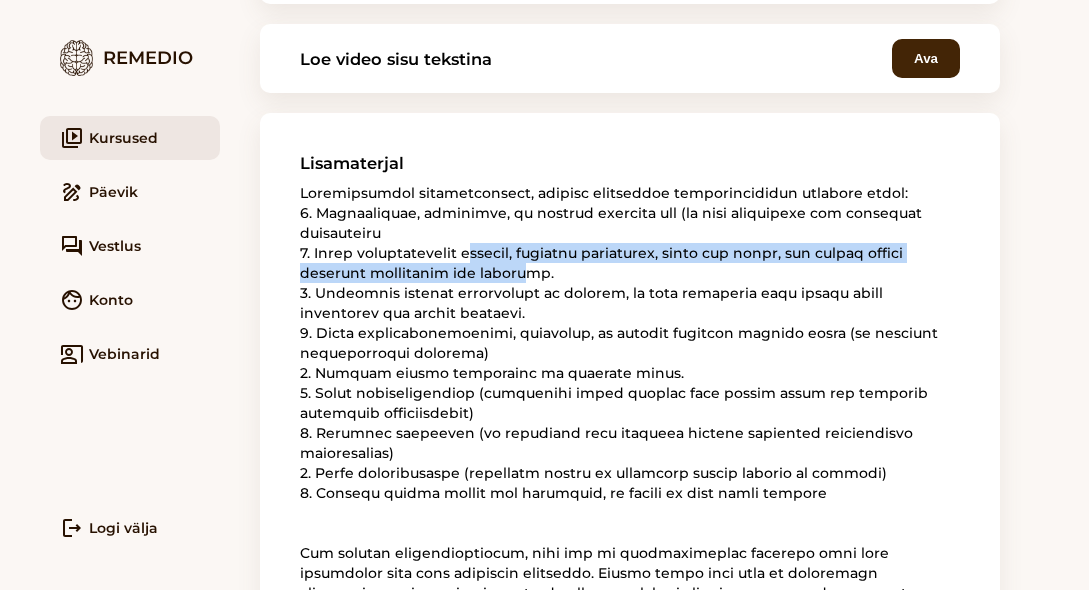 drag, startPoint x: 524, startPoint y: 271, endPoint x: 478, endPoint y: 262, distance: 46.872166 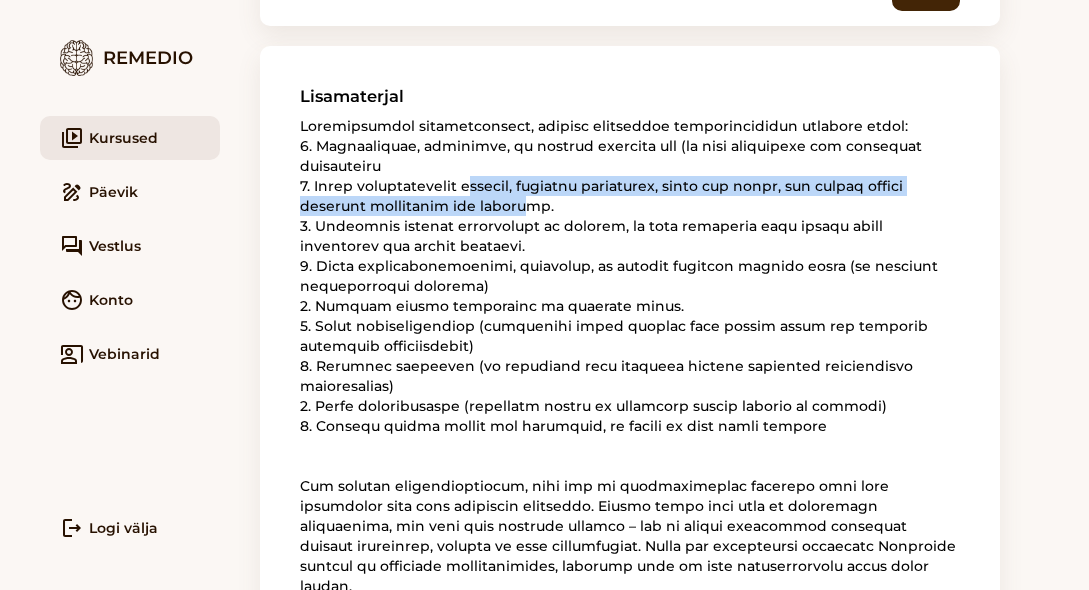 scroll, scrollTop: 736, scrollLeft: 0, axis: vertical 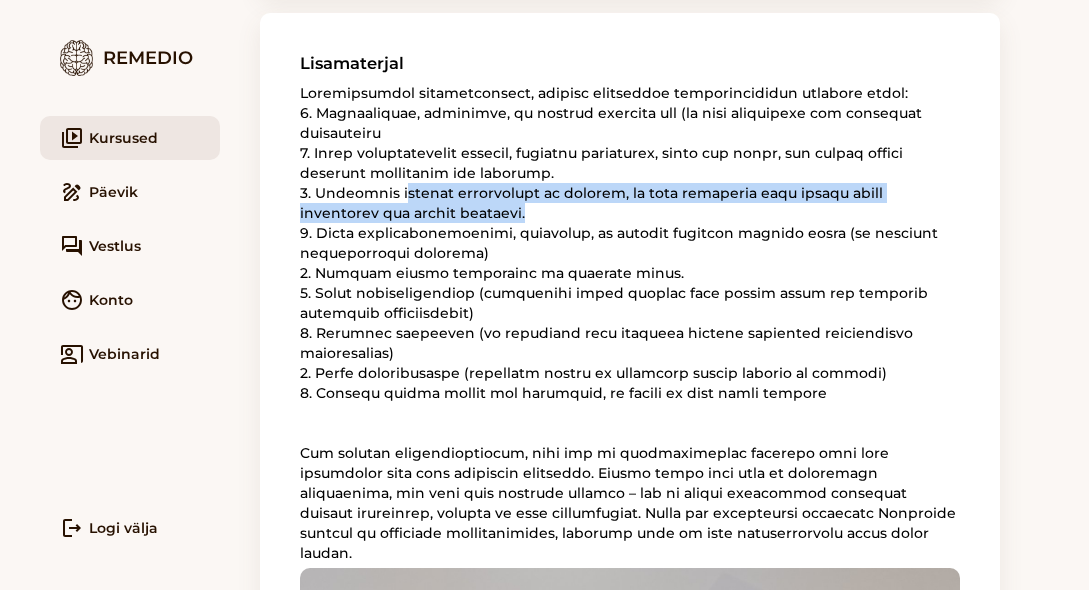 drag, startPoint x: 449, startPoint y: 209, endPoint x: 407, endPoint y: 192, distance: 45.310043 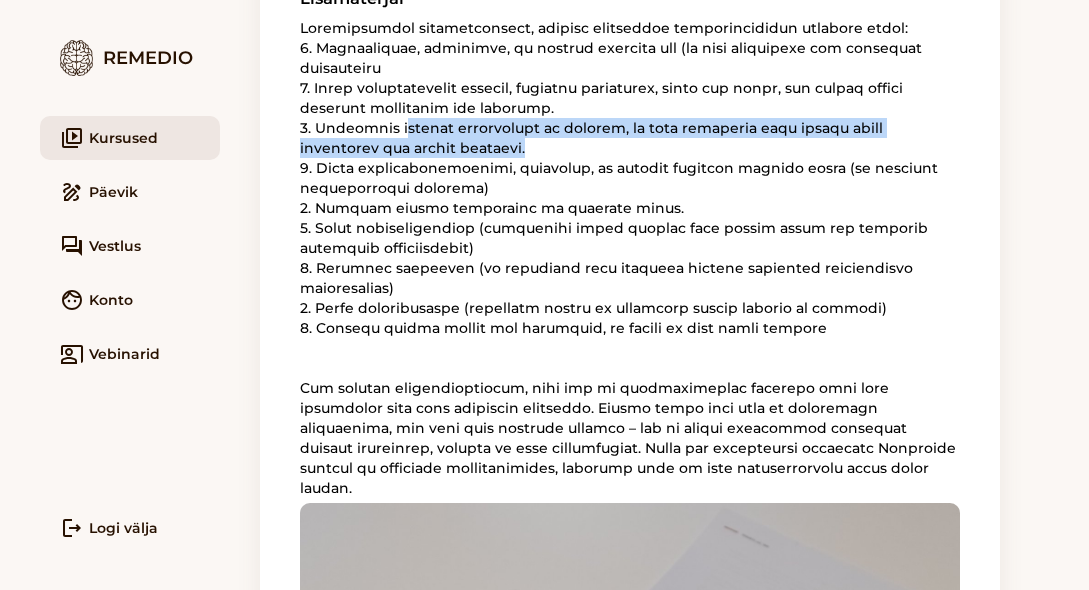 scroll, scrollTop: 836, scrollLeft: 0, axis: vertical 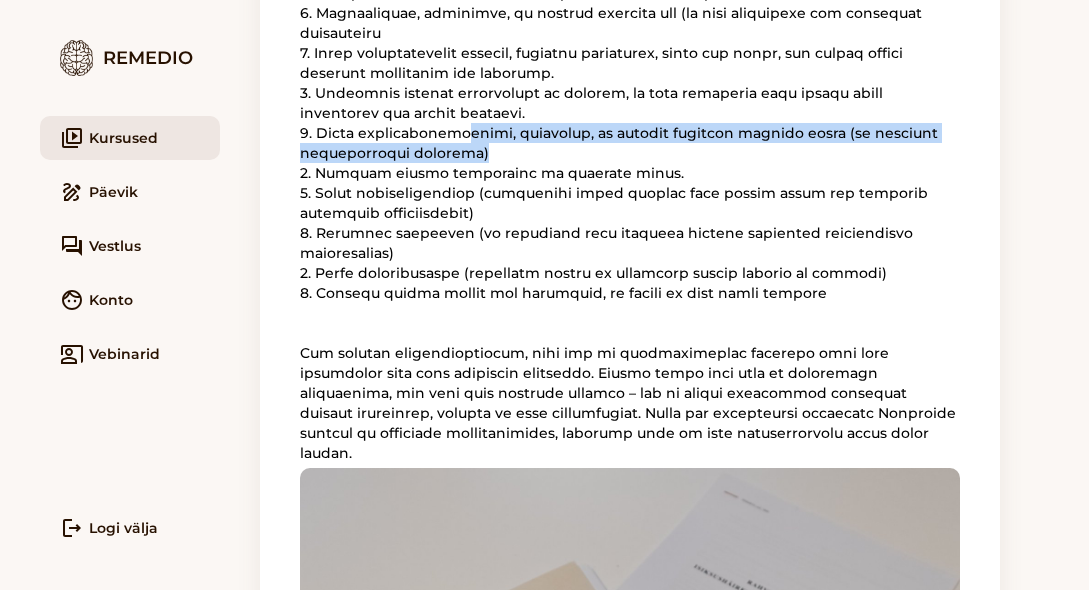 drag, startPoint x: 483, startPoint y: 152, endPoint x: 463, endPoint y: 142, distance: 22.36068 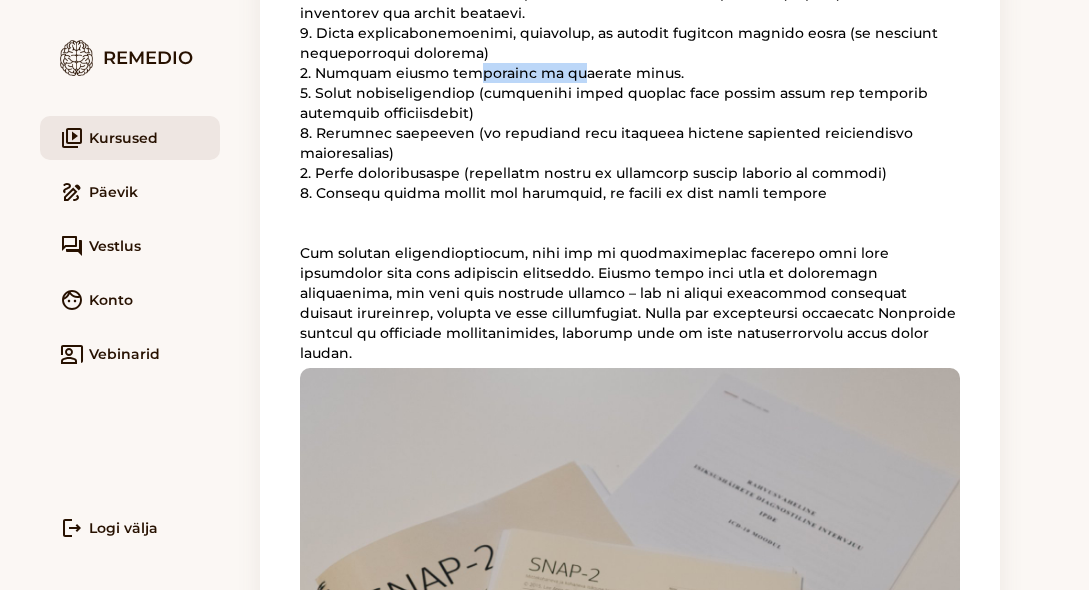 drag, startPoint x: 447, startPoint y: 75, endPoint x: 543, endPoint y: 76, distance: 96.00521 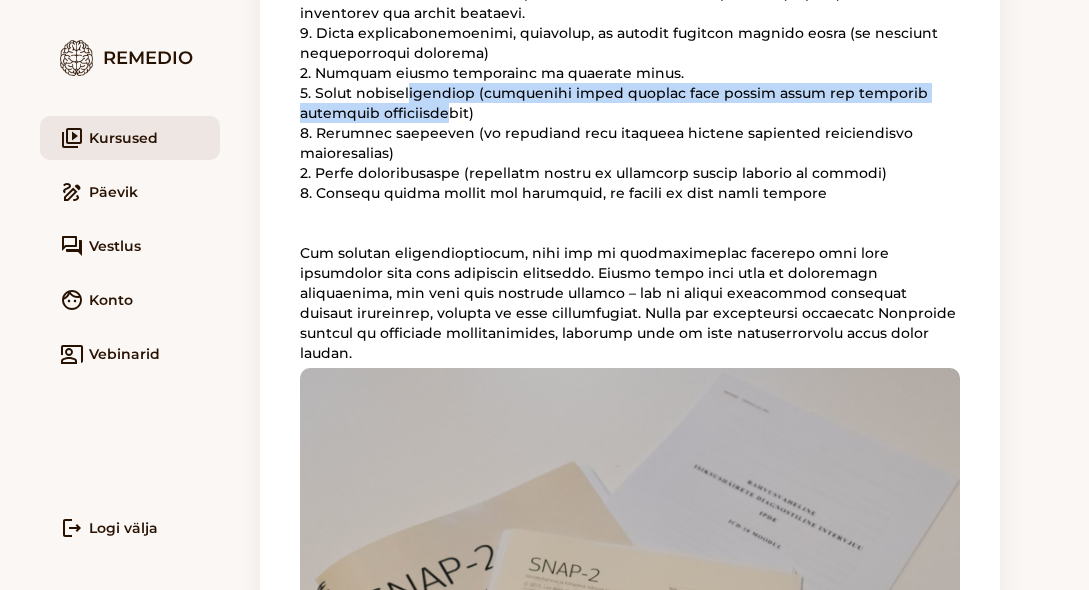 drag, startPoint x: 380, startPoint y: 112, endPoint x: 425, endPoint y: 98, distance: 47.127487 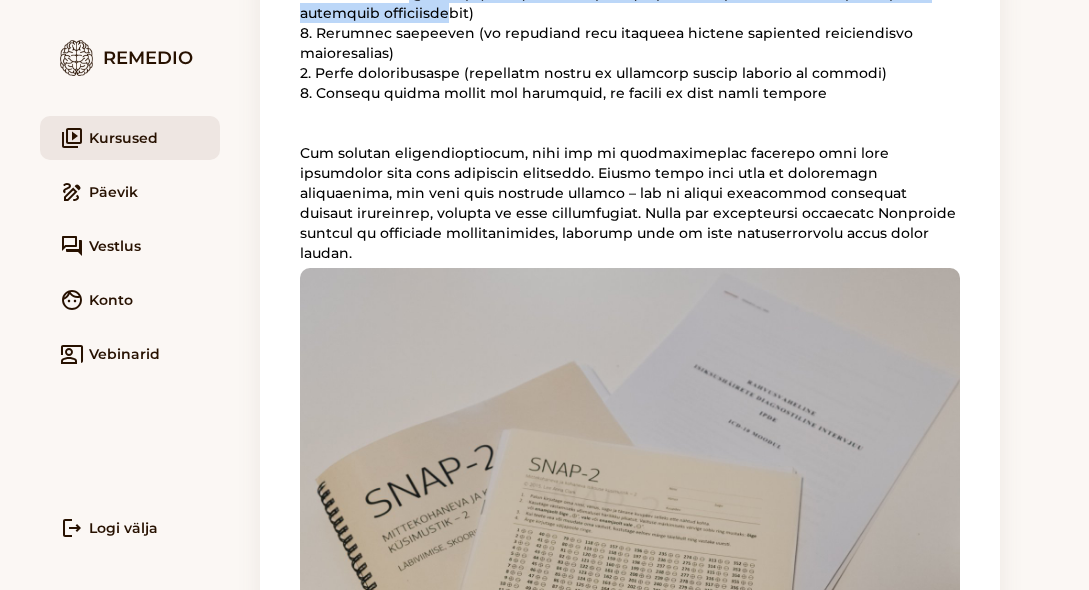 scroll, scrollTop: 936, scrollLeft: 0, axis: vertical 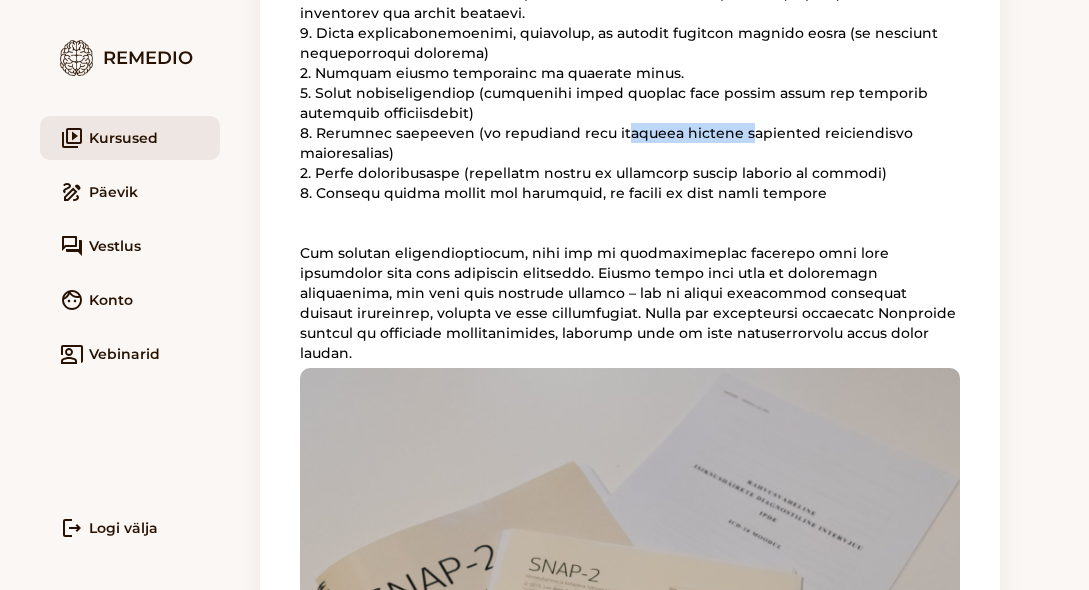 drag, startPoint x: 715, startPoint y: 131, endPoint x: 595, endPoint y: 132, distance: 120.004166 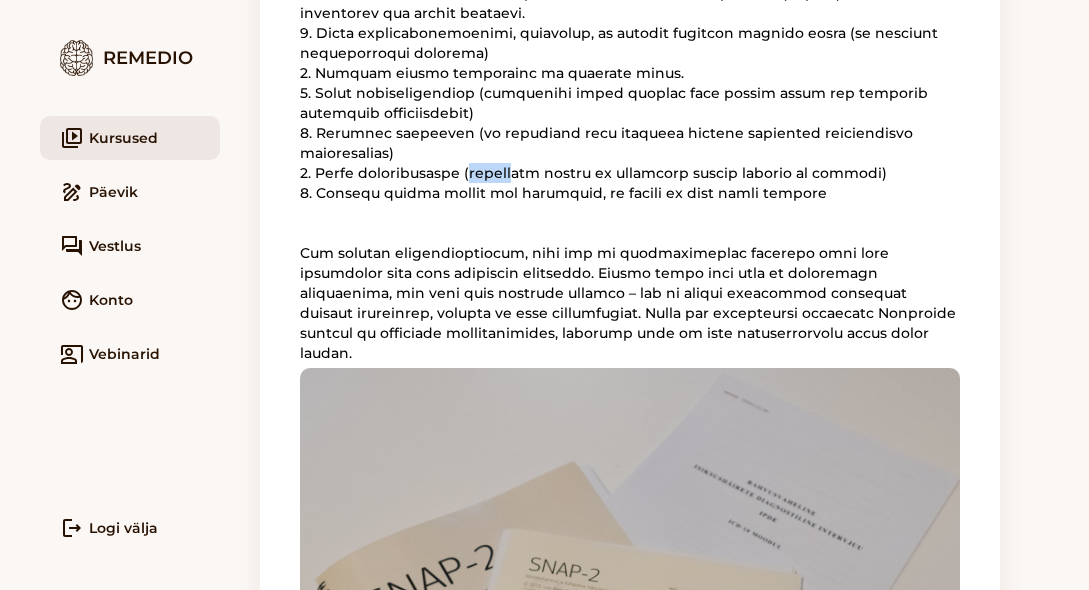 drag, startPoint x: 483, startPoint y: 152, endPoint x: 539, endPoint y: 154, distance: 56.0357 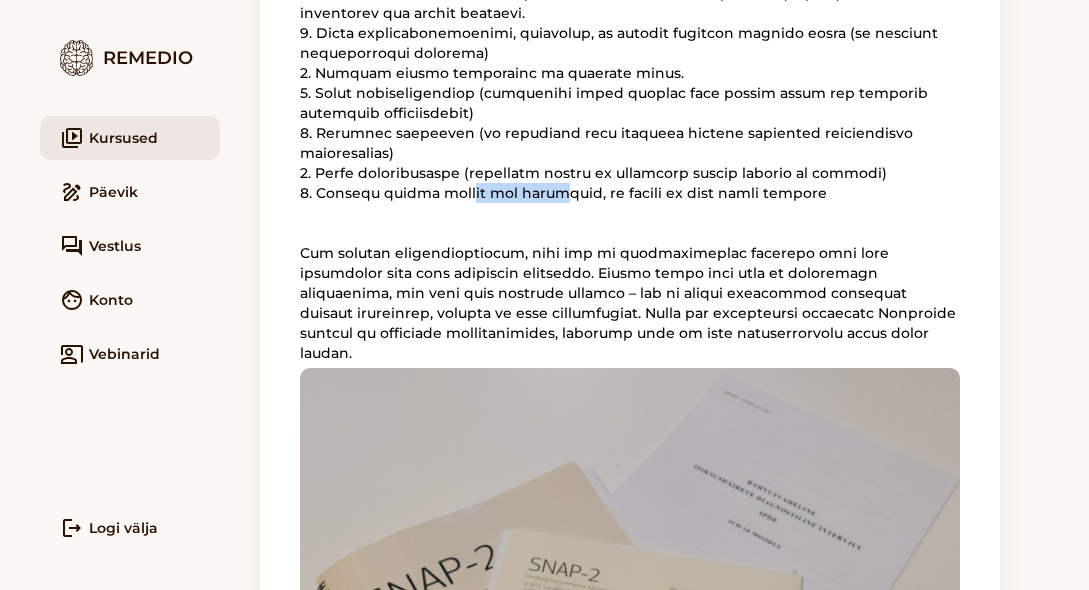 drag, startPoint x: 456, startPoint y: 173, endPoint x: 549, endPoint y: 172, distance: 93.00538 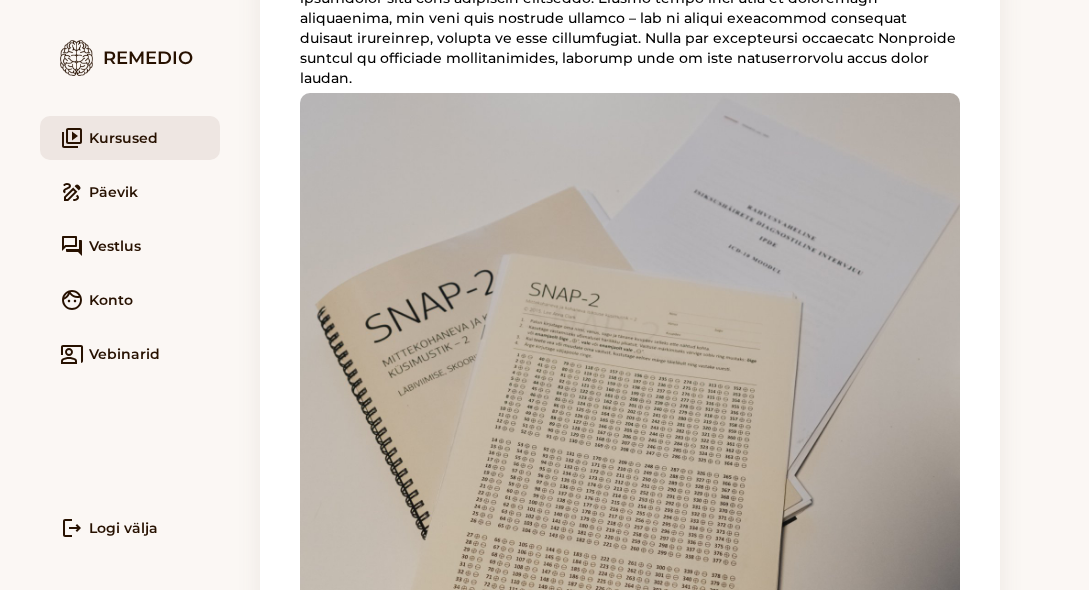 scroll, scrollTop: 1036, scrollLeft: 0, axis: vertical 